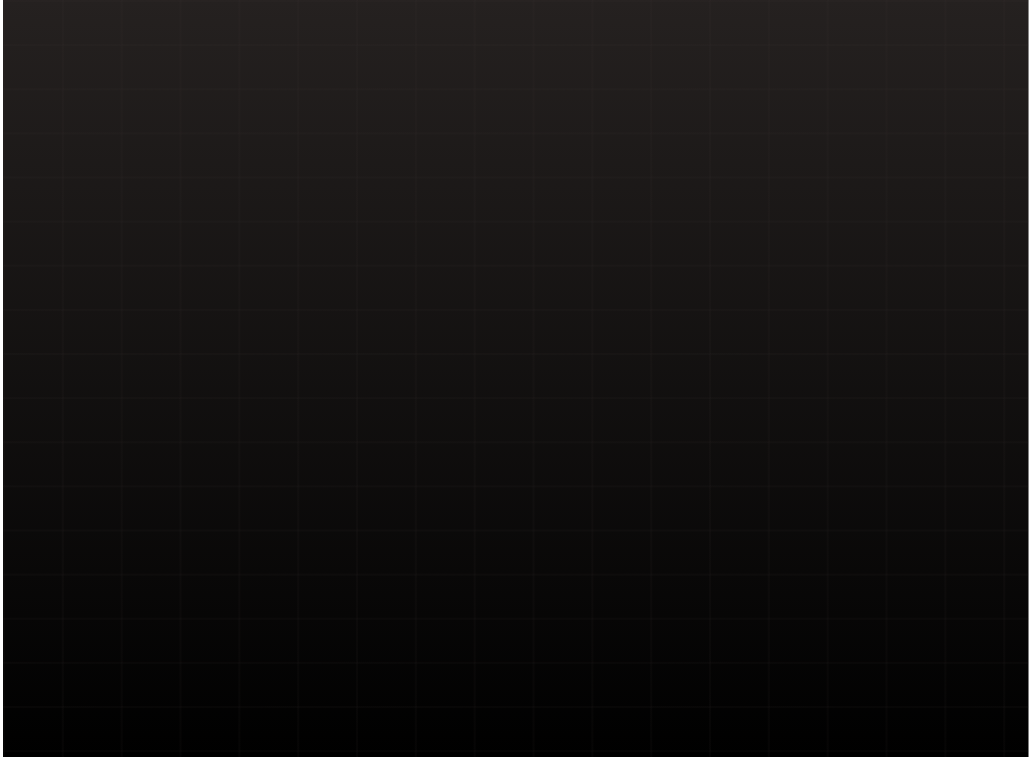 scroll, scrollTop: 0, scrollLeft: 0, axis: both 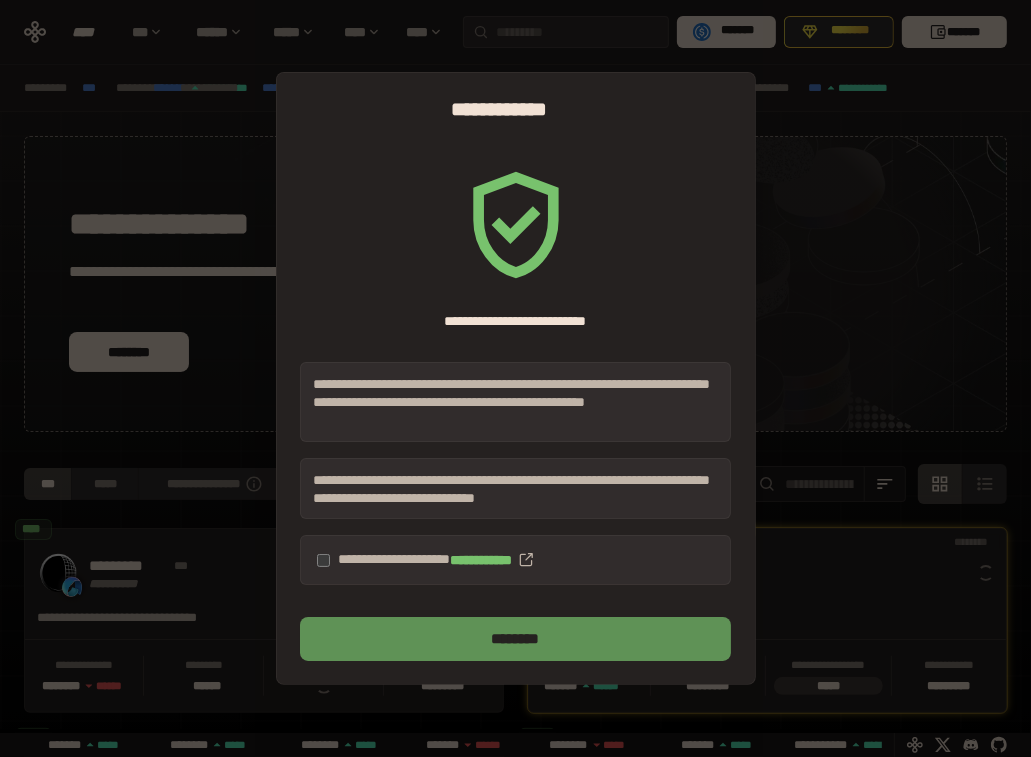 click on "********" at bounding box center (515, 639) 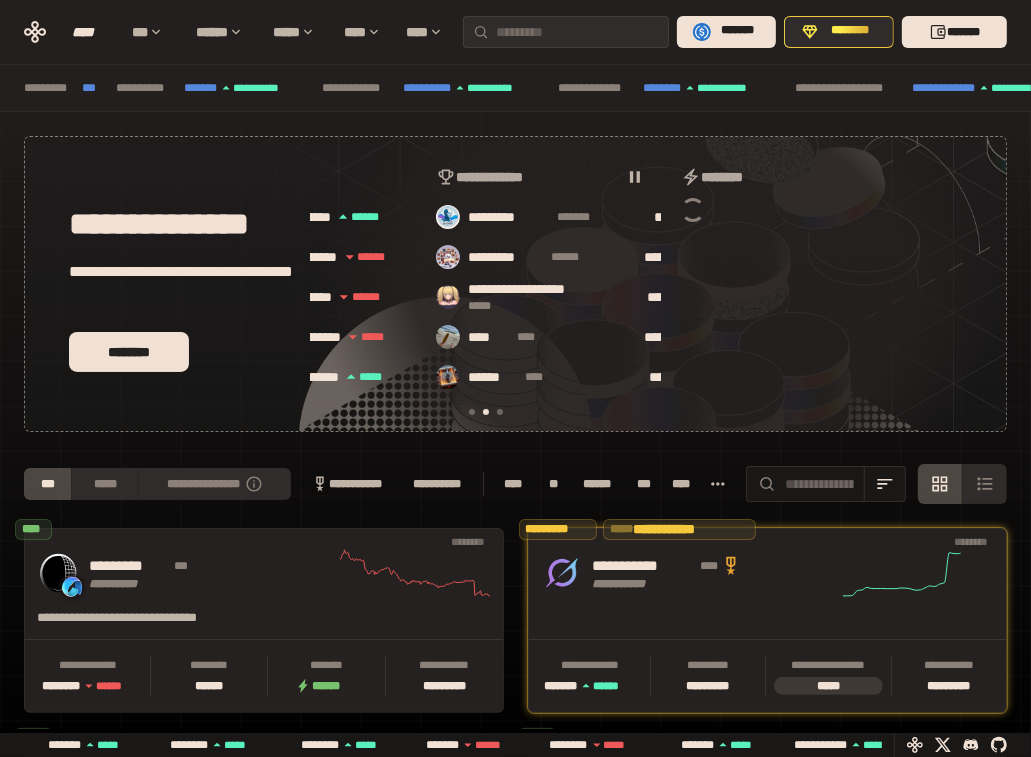 scroll, scrollTop: 0, scrollLeft: 366, axis: horizontal 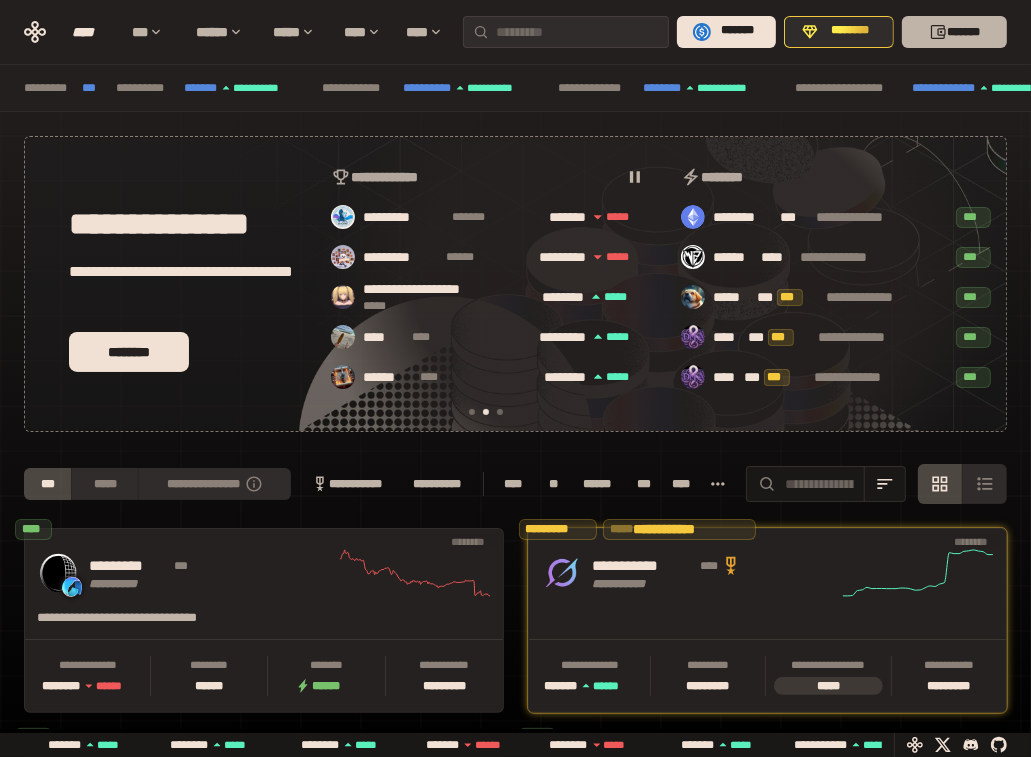 click on "*******" at bounding box center (954, 32) 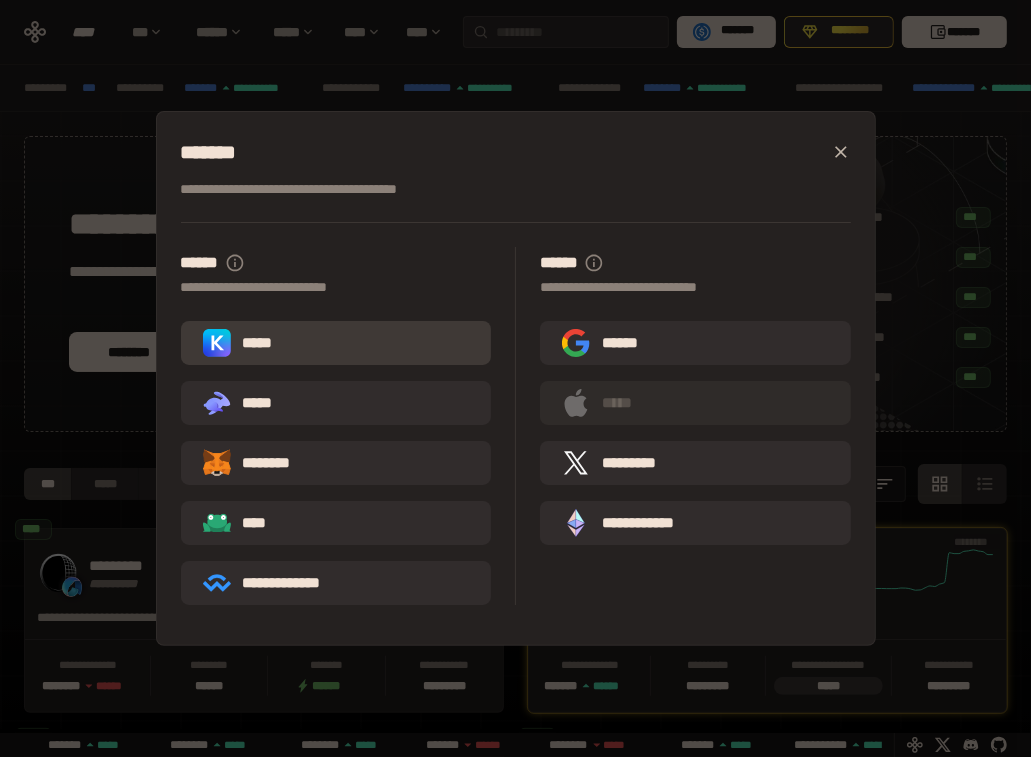 click on "*****" at bounding box center [336, 343] 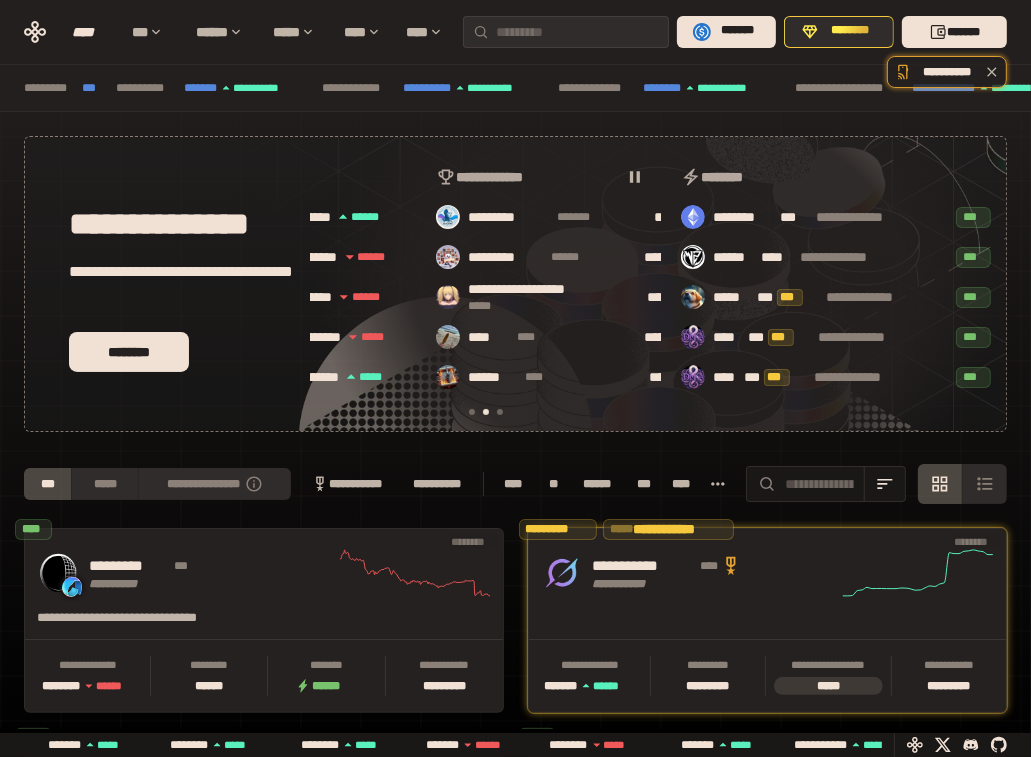 scroll, scrollTop: 0, scrollLeft: 366, axis: horizontal 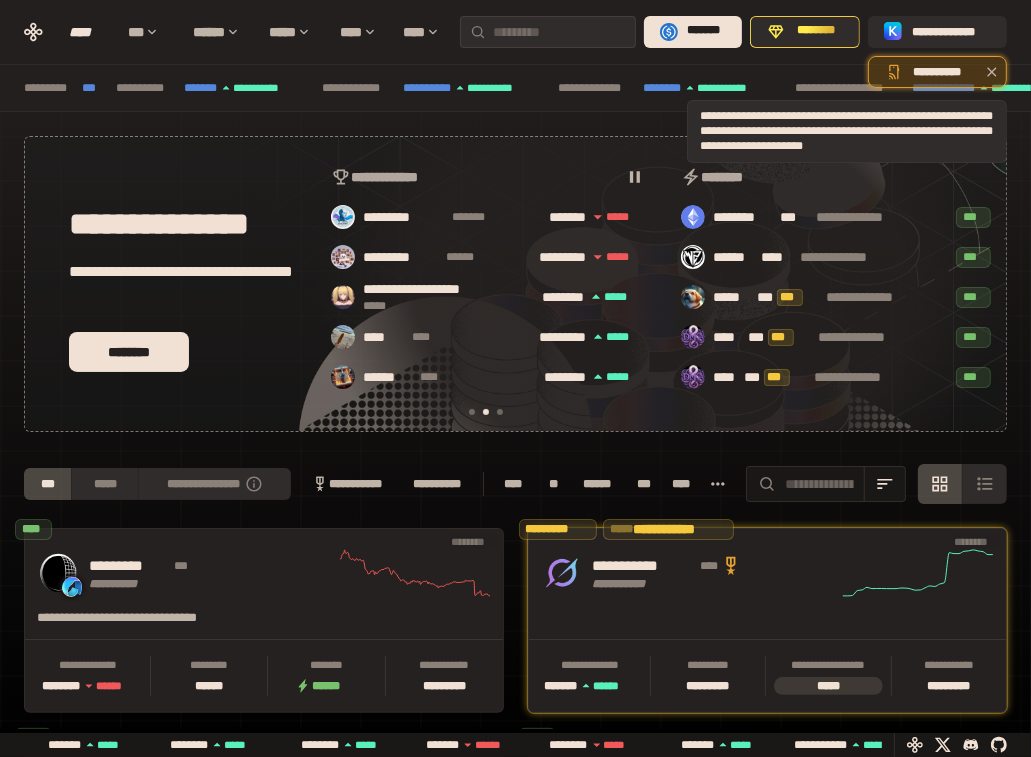 click on "**********" at bounding box center (937, 72) 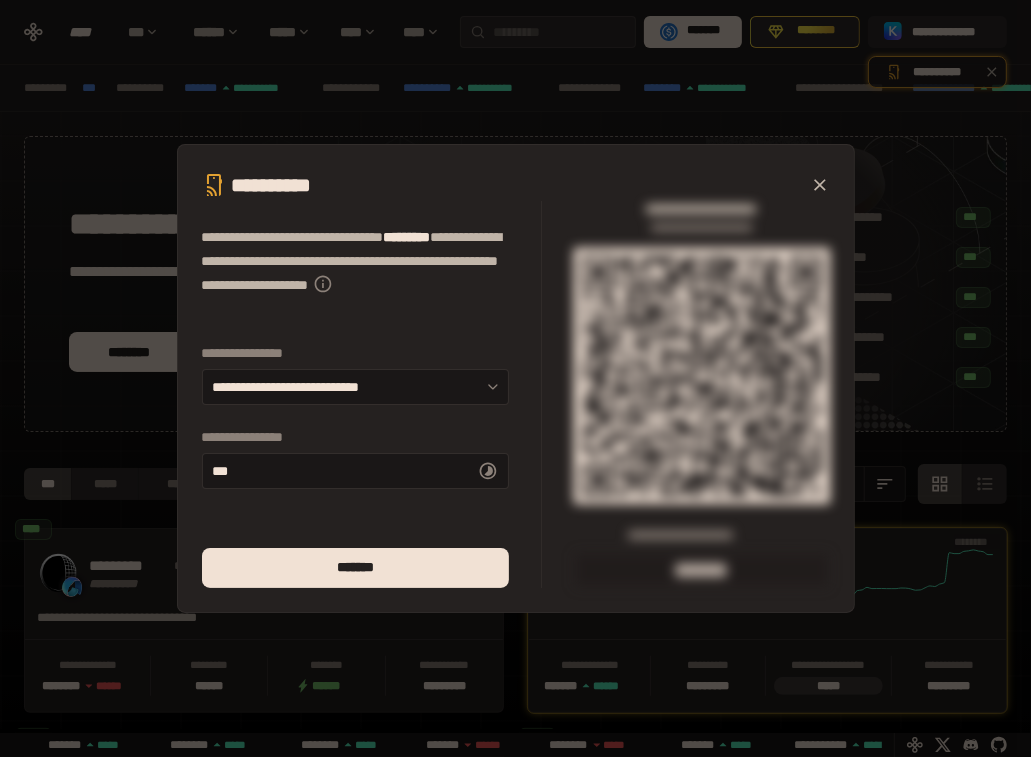 scroll, scrollTop: 0, scrollLeft: 366, axis: horizontal 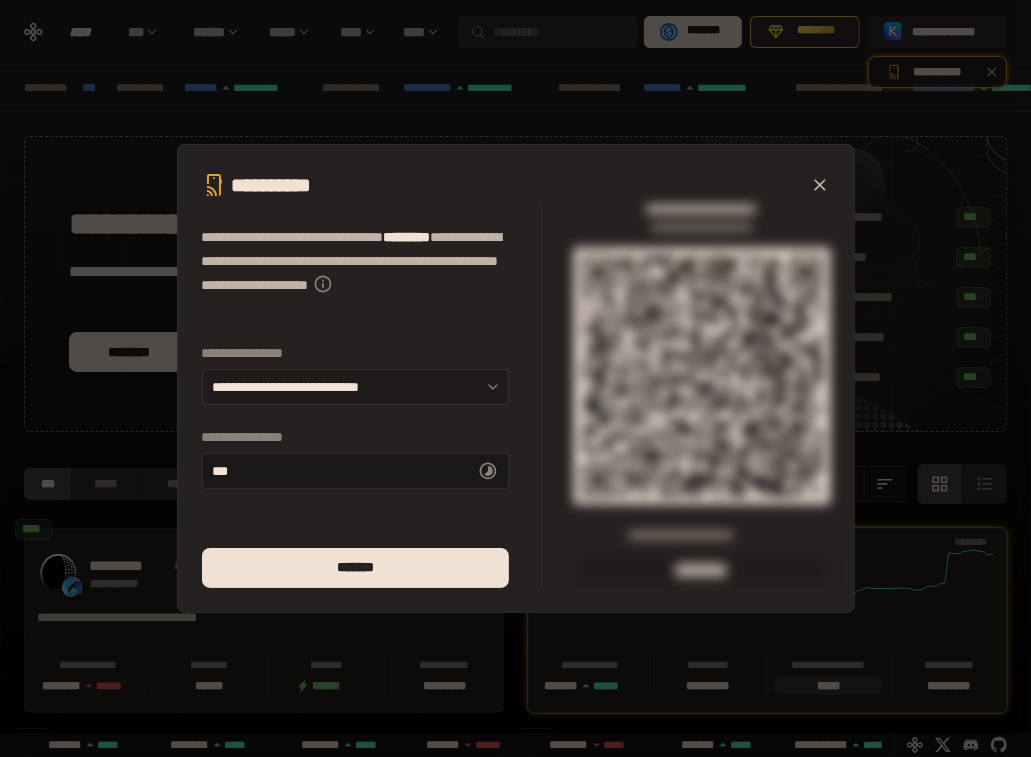 click on "[FIRST] [LAST] [STREET]" at bounding box center [355, 387] 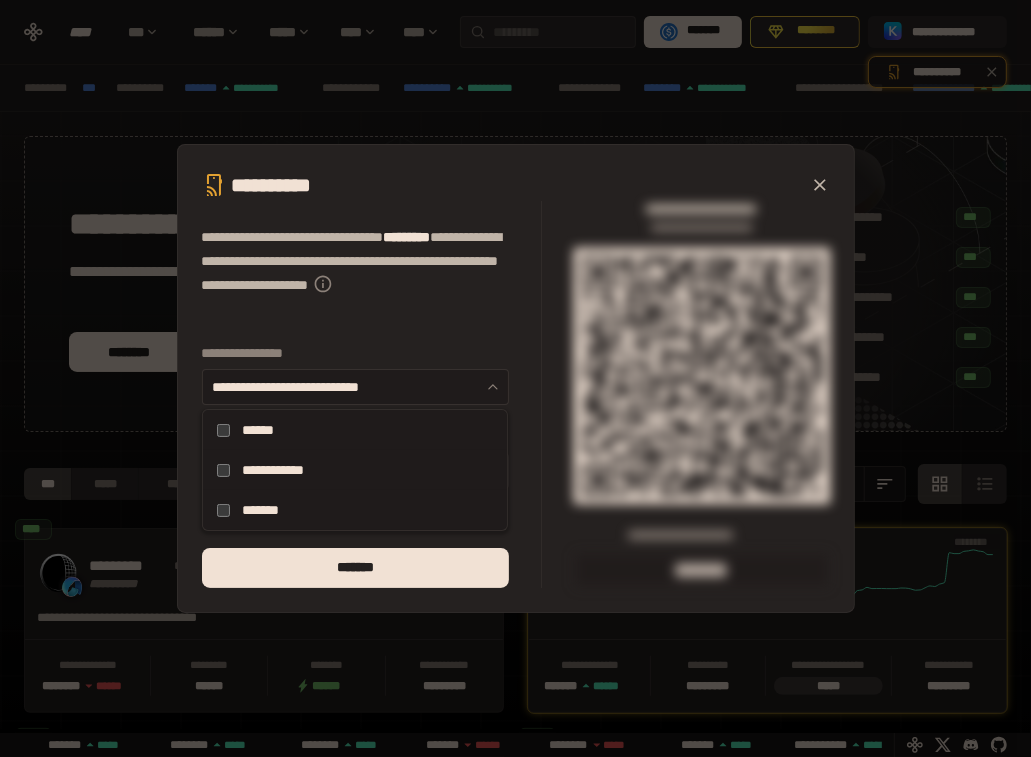 click on "[FIRST] [LAST] [STREET]" at bounding box center [355, 387] 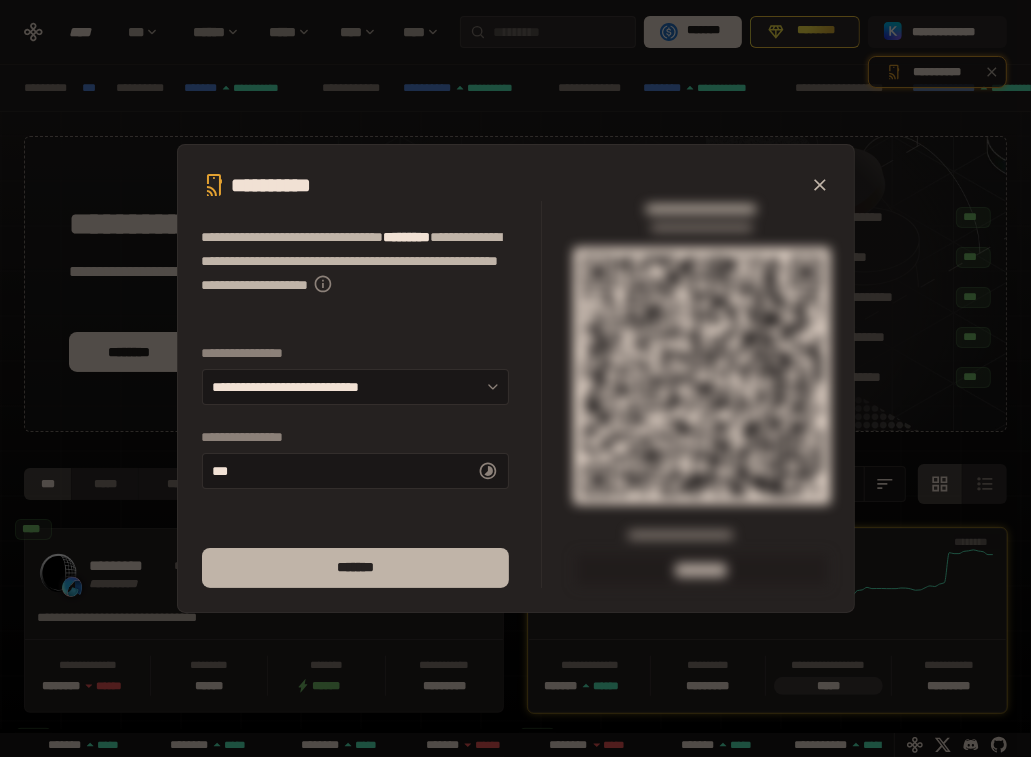 scroll, scrollTop: 0, scrollLeft: 16, axis: horizontal 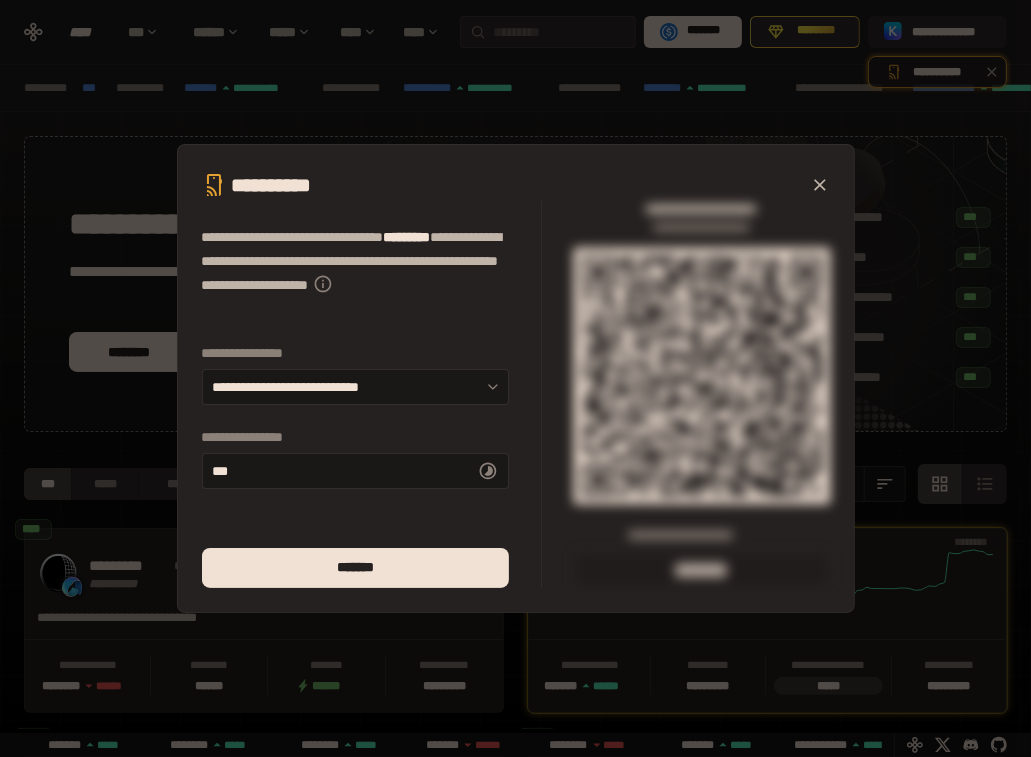 click 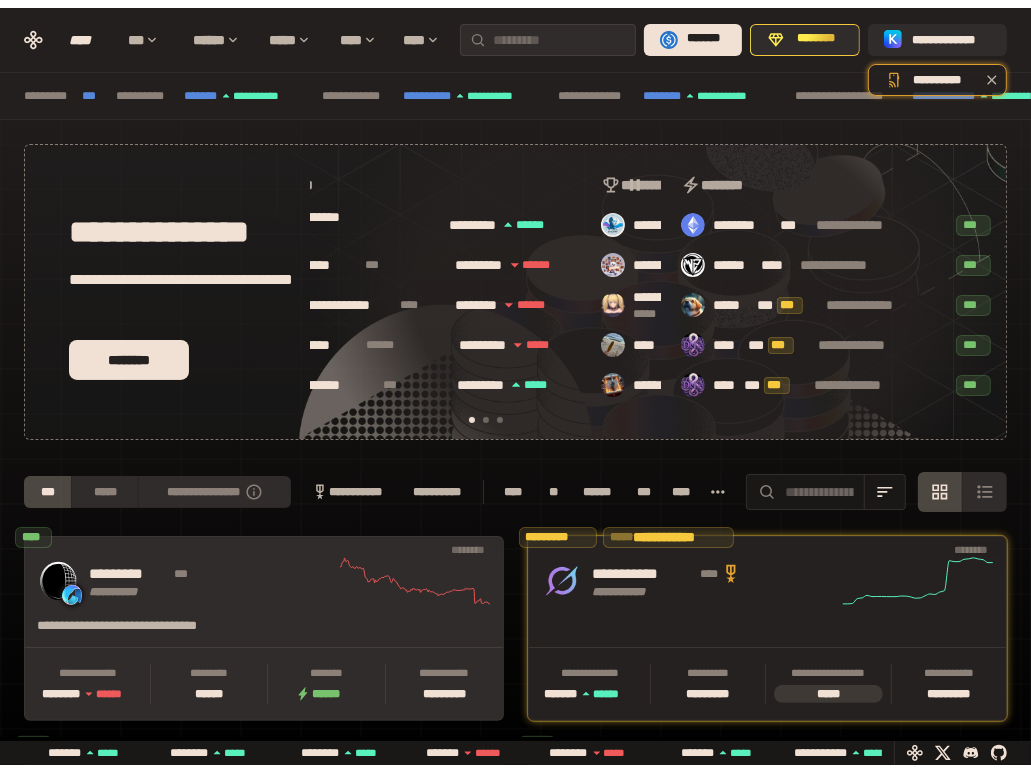 scroll, scrollTop: 0, scrollLeft: 16, axis: horizontal 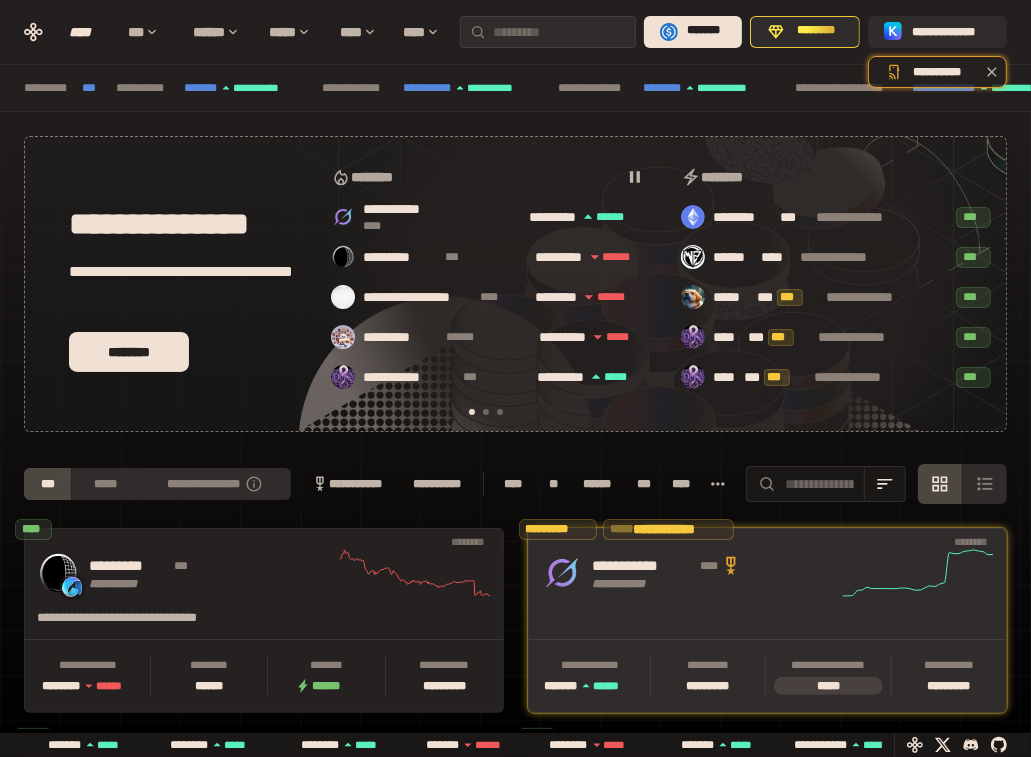click 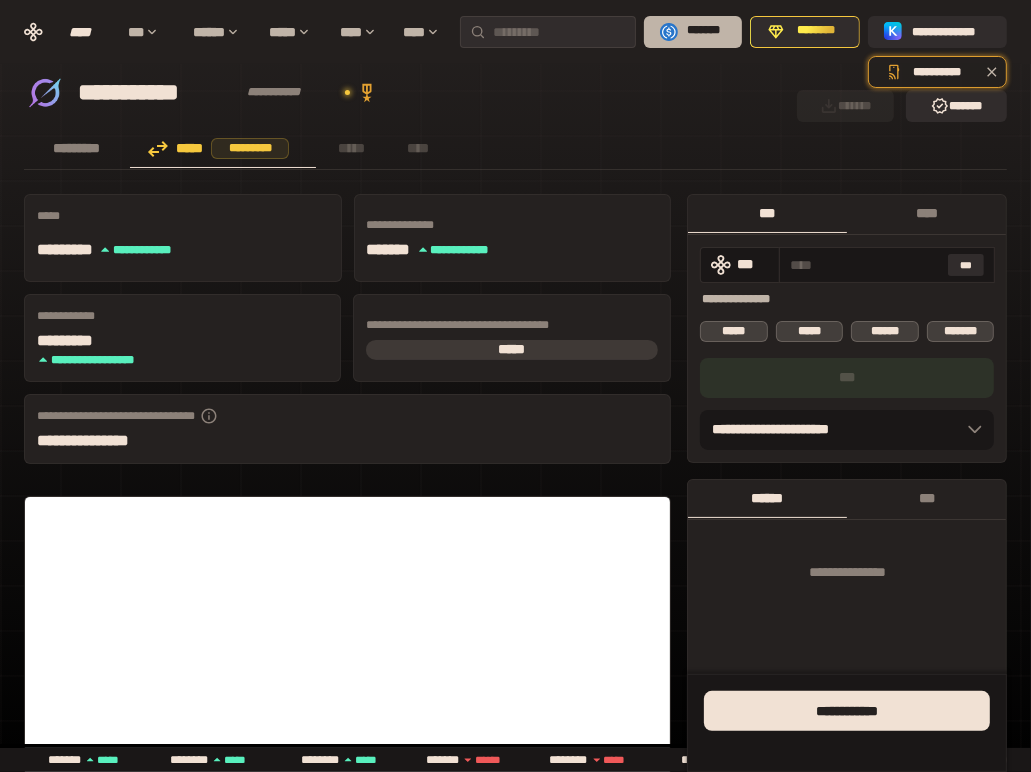 click on "*******" at bounding box center [704, 31] 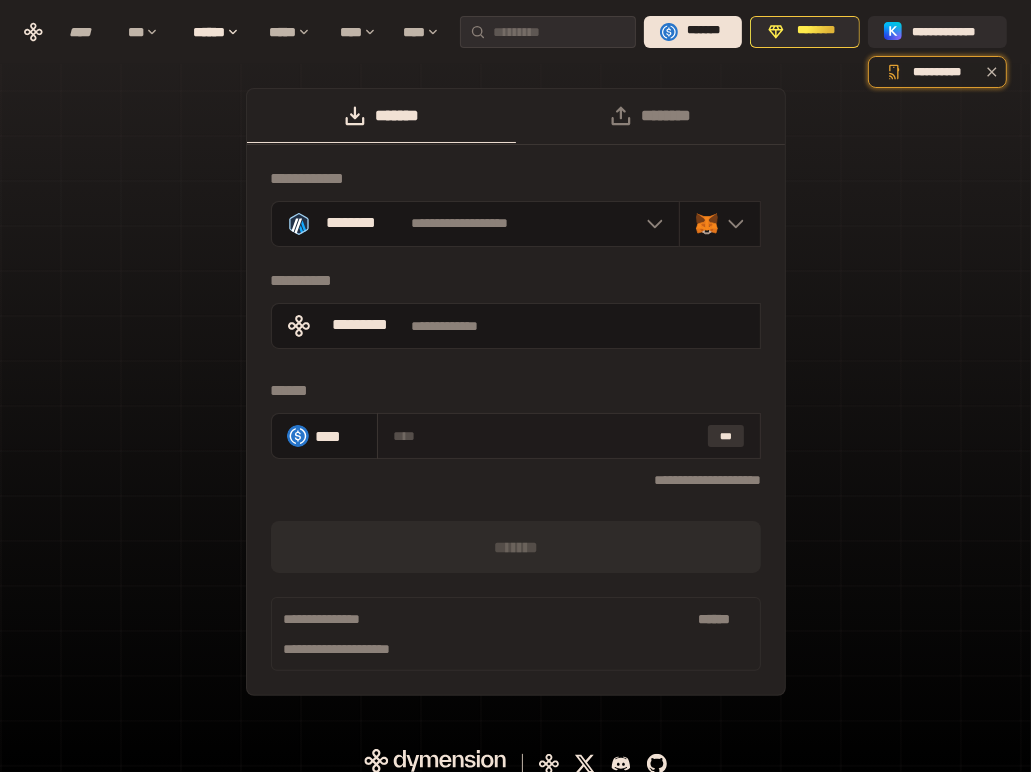click on "***" at bounding box center (726, 436) 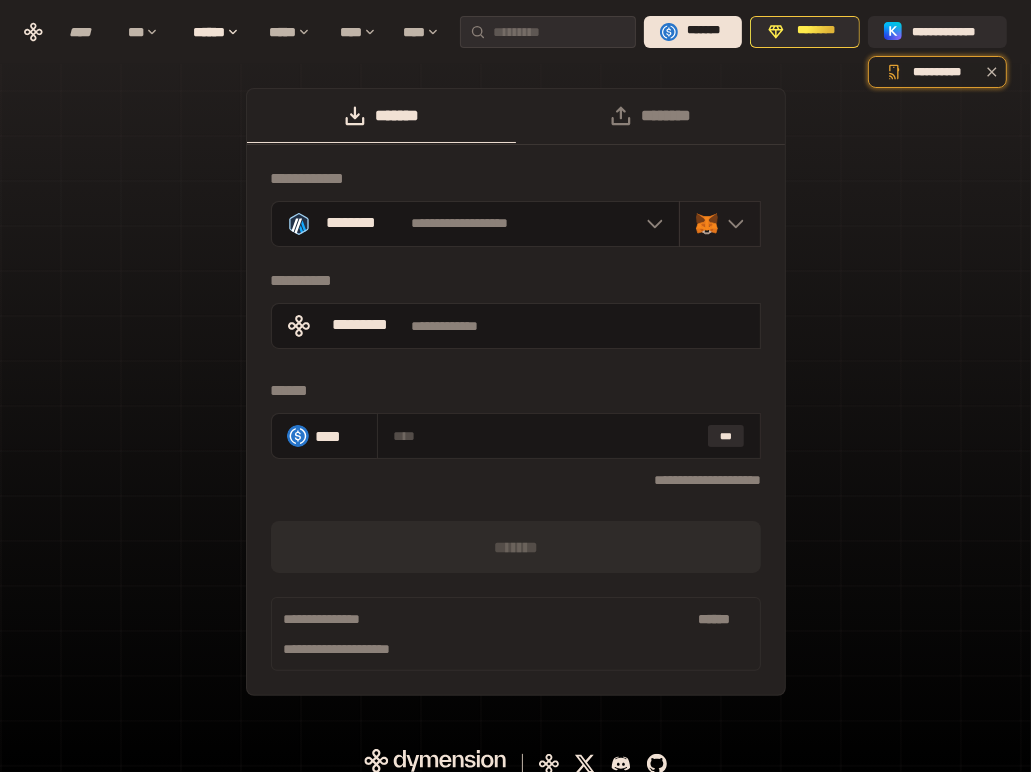 click 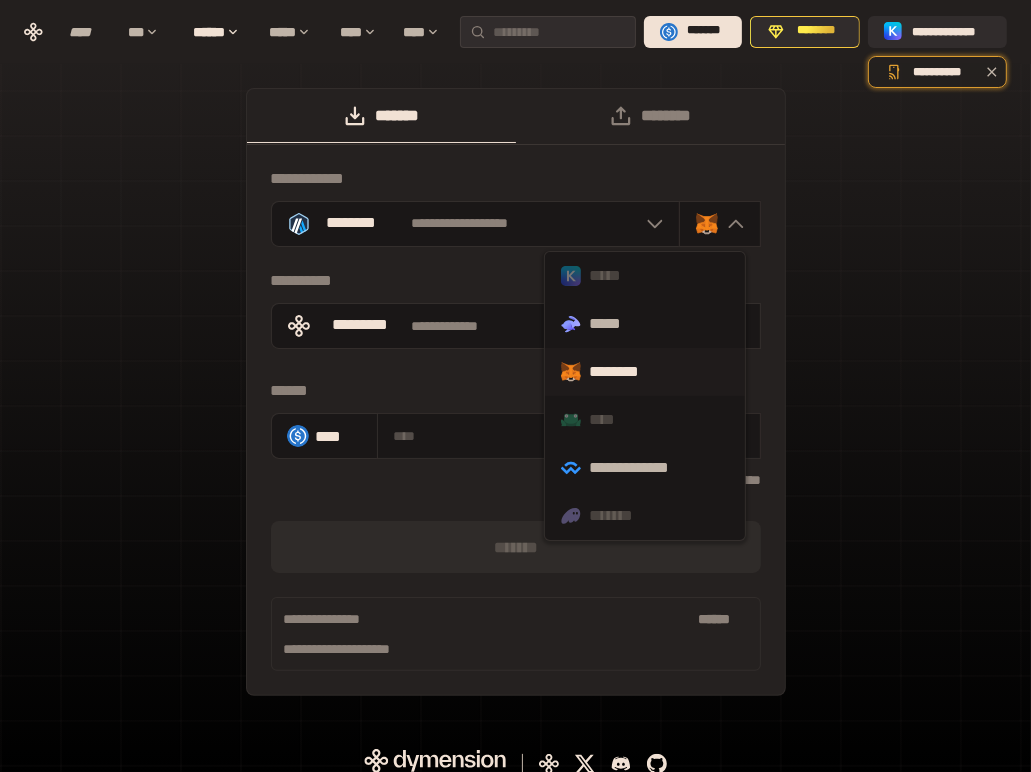 click on "********" at bounding box center [645, 372] 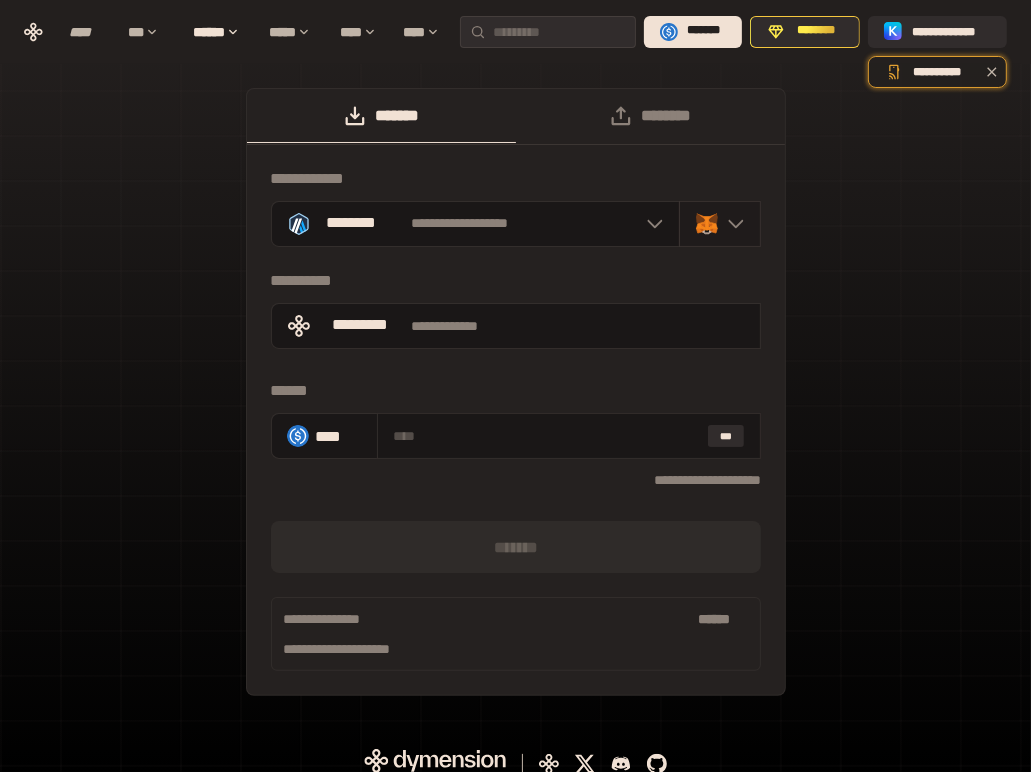 click at bounding box center (720, 224) 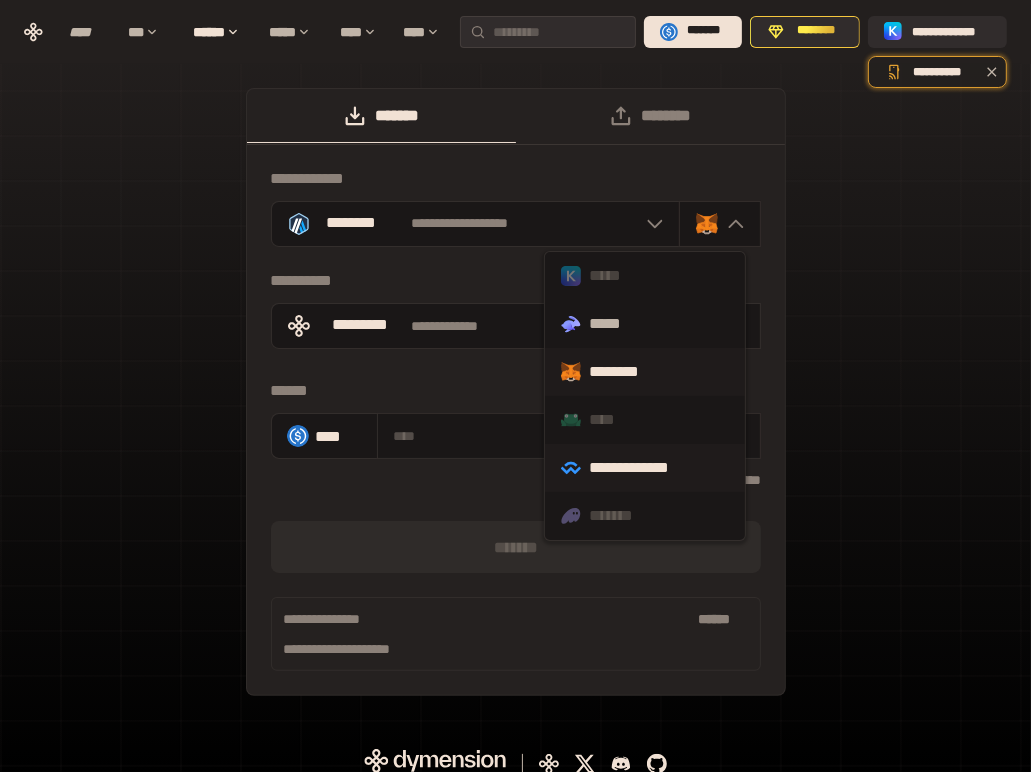 click on "**********" at bounding box center (645, 468) 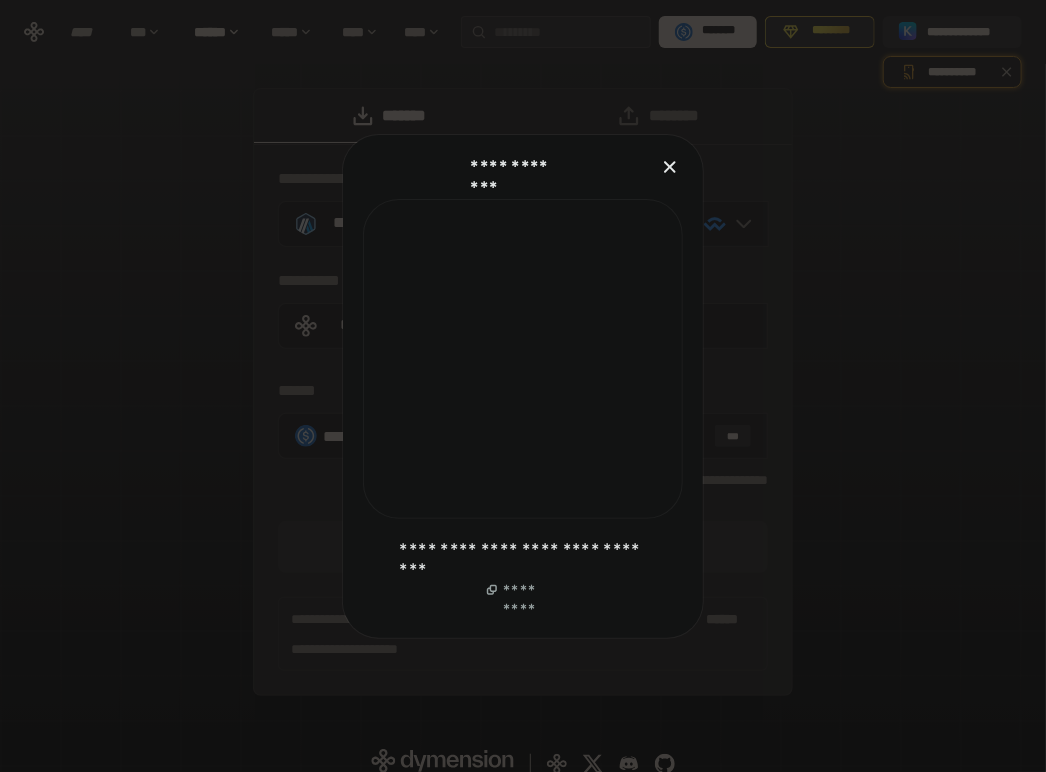 click 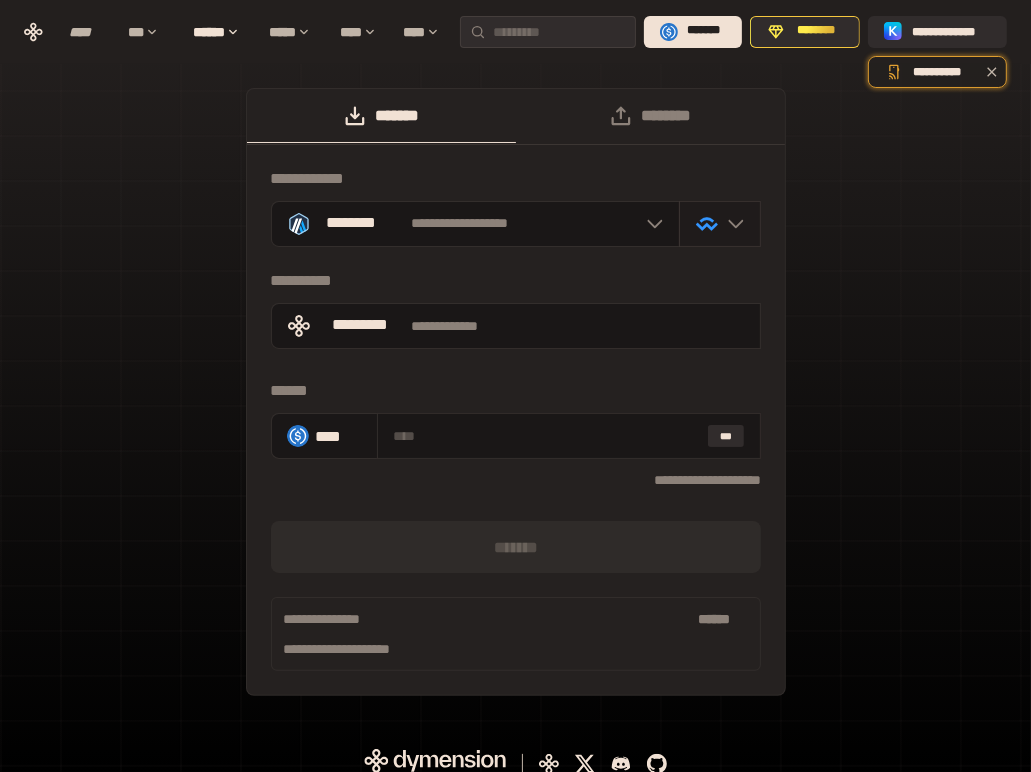 click at bounding box center (720, 224) 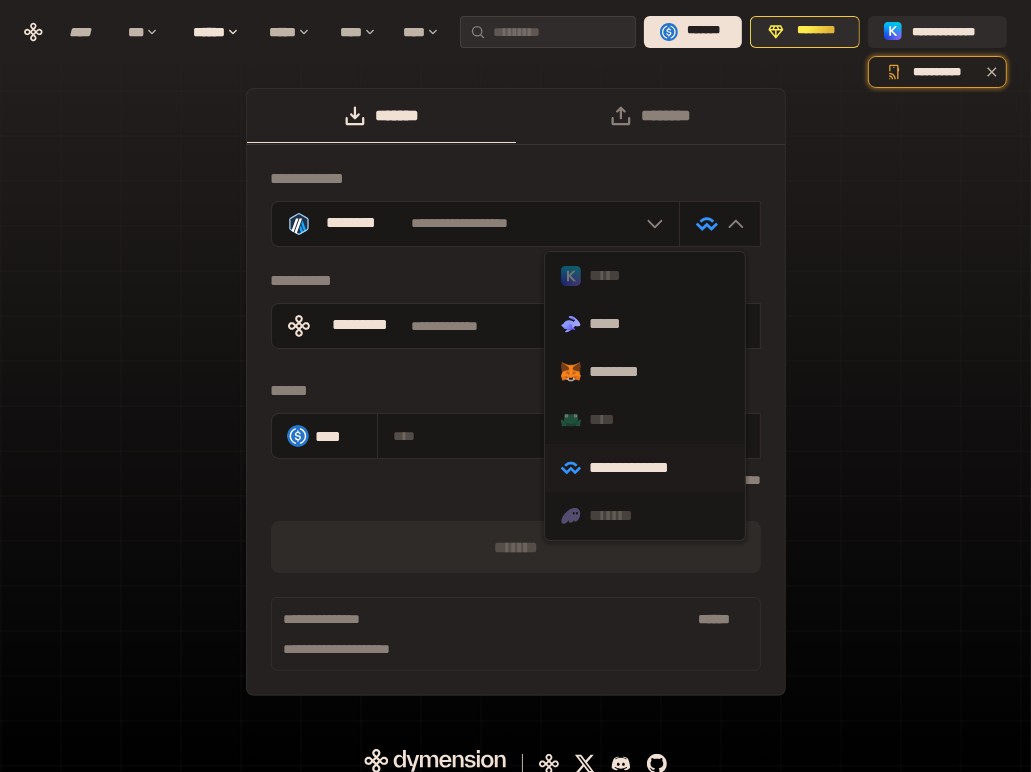 click on "*****" at bounding box center (645, 276) 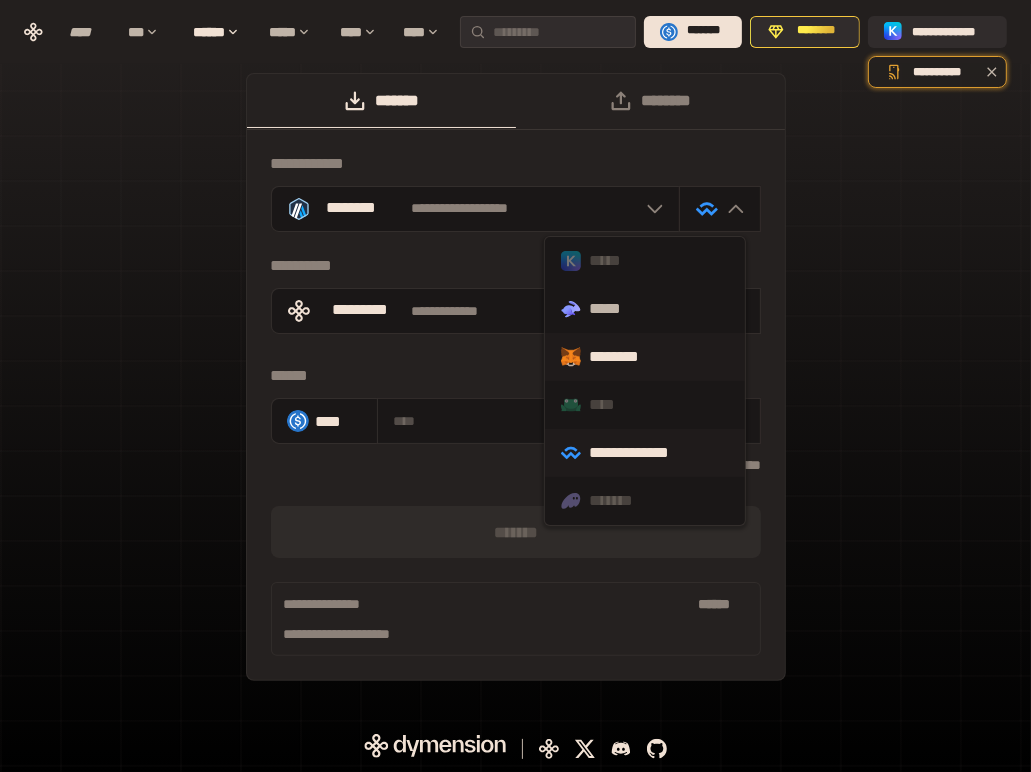 click on "********" at bounding box center [645, 357] 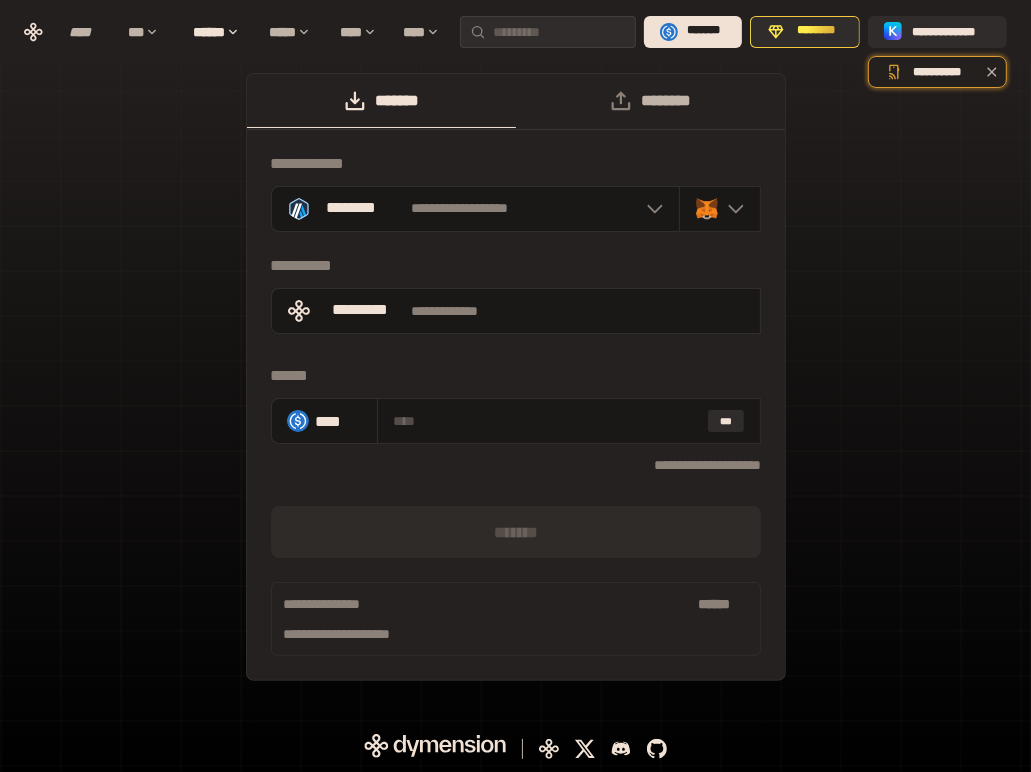 click on "********" at bounding box center [650, 101] 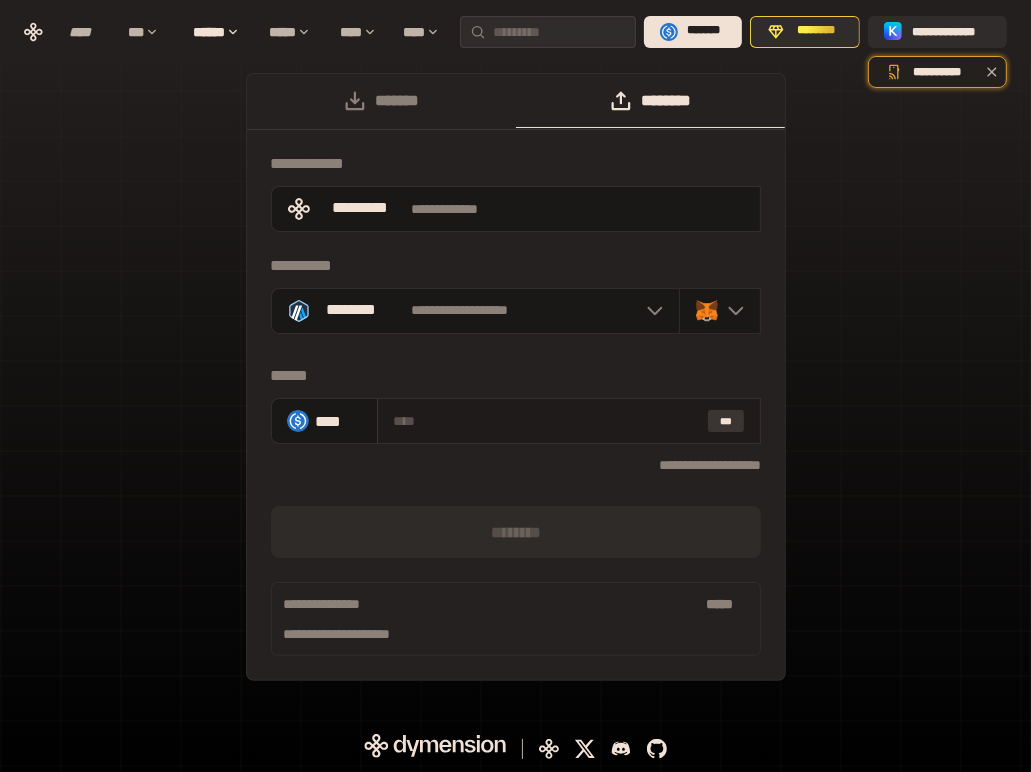click on "***" at bounding box center (726, 421) 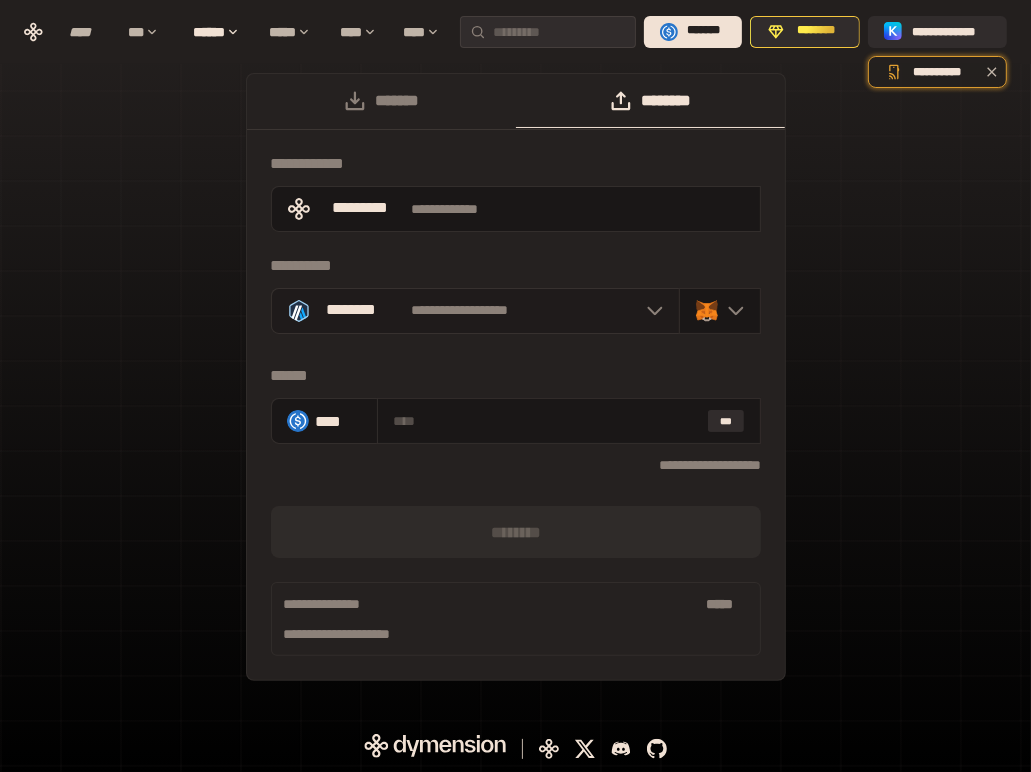 click on "[FIRST] [LAST]" at bounding box center (476, 311) 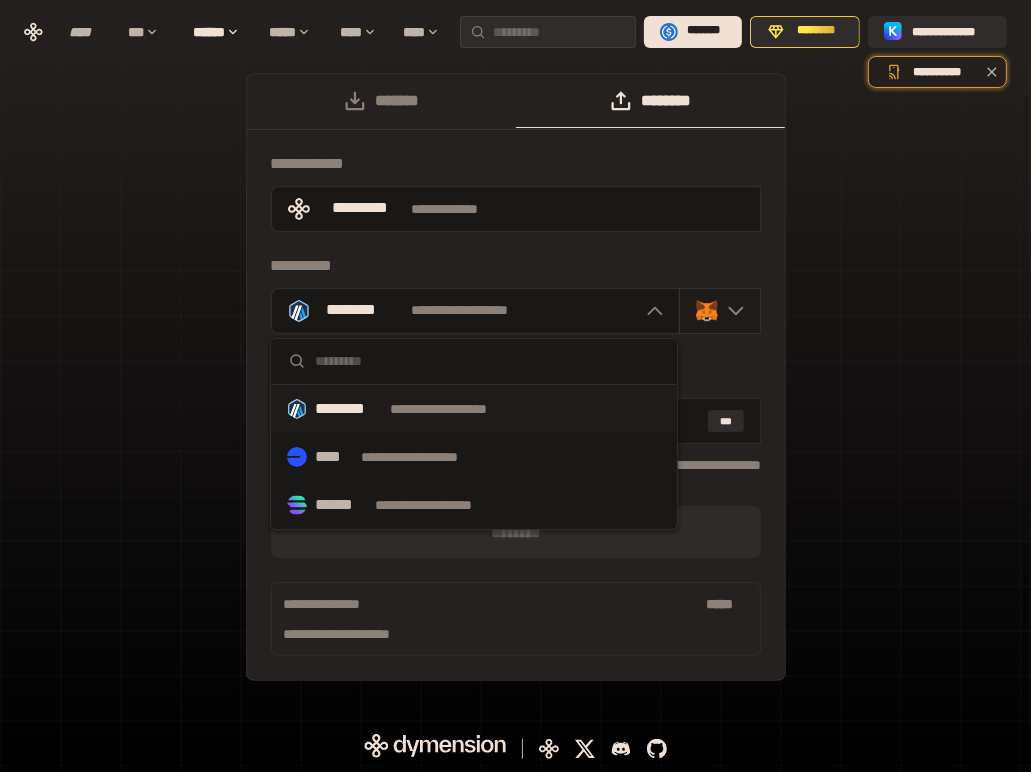 click 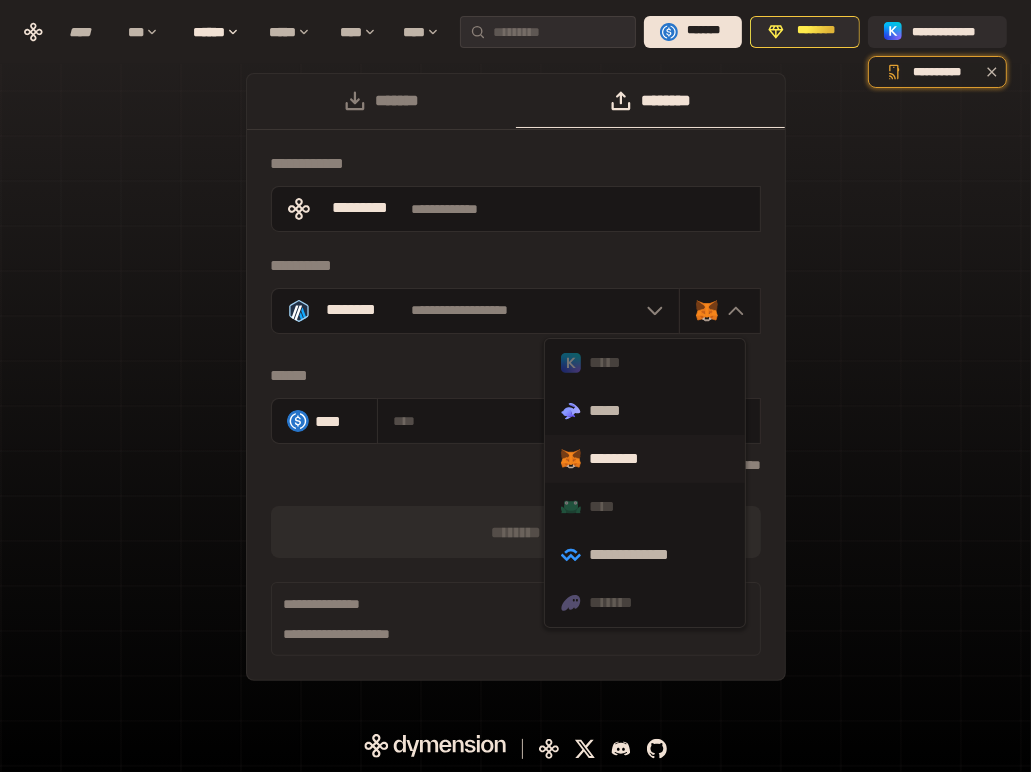 click on "**********" at bounding box center (516, 377) 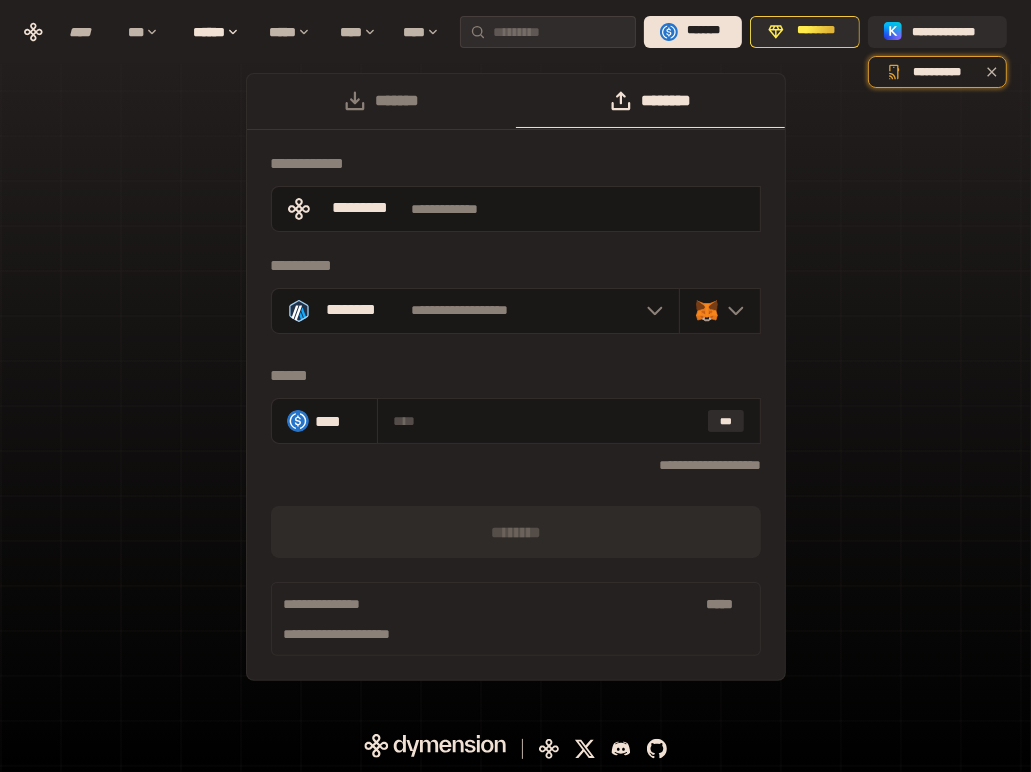 click on "[FIRST] [LAST] [EMAIL] [PHONE] [ADDRESS] [CITY] [STATE] [POSTAL_CODE] [COUNTRY] [DATE] [TIME] [CREDIT_CARD] [EXPIRY] [CVV] [NAME_ON_CARD]" at bounding box center [515, 387] 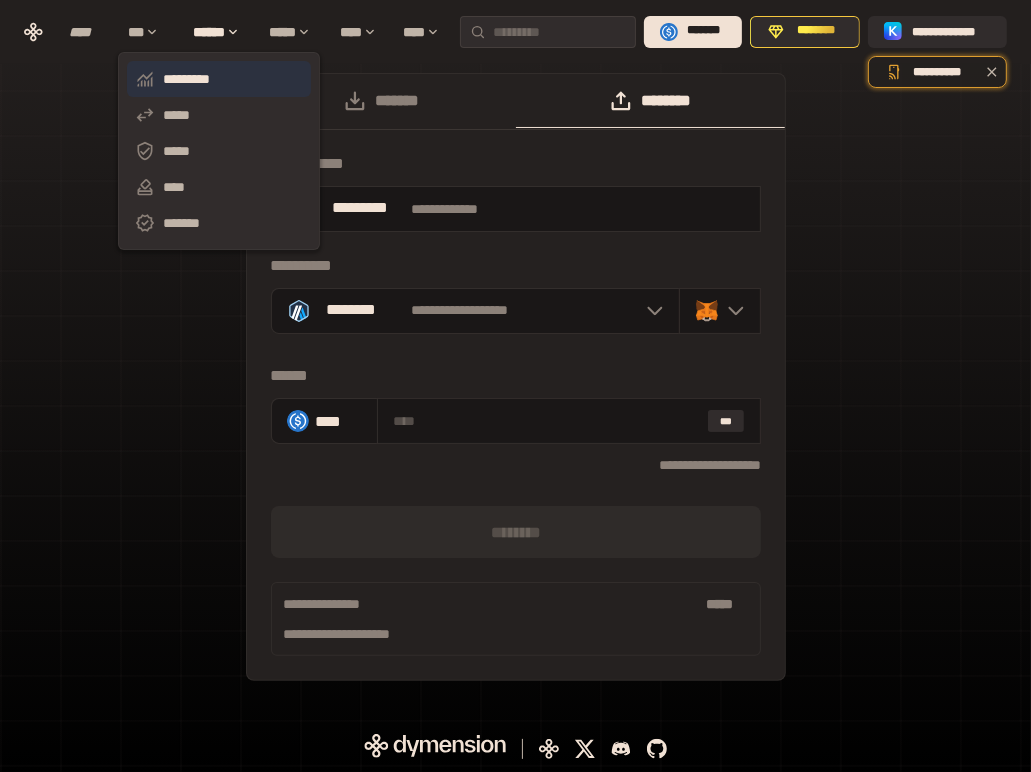 click on "*********" at bounding box center (219, 79) 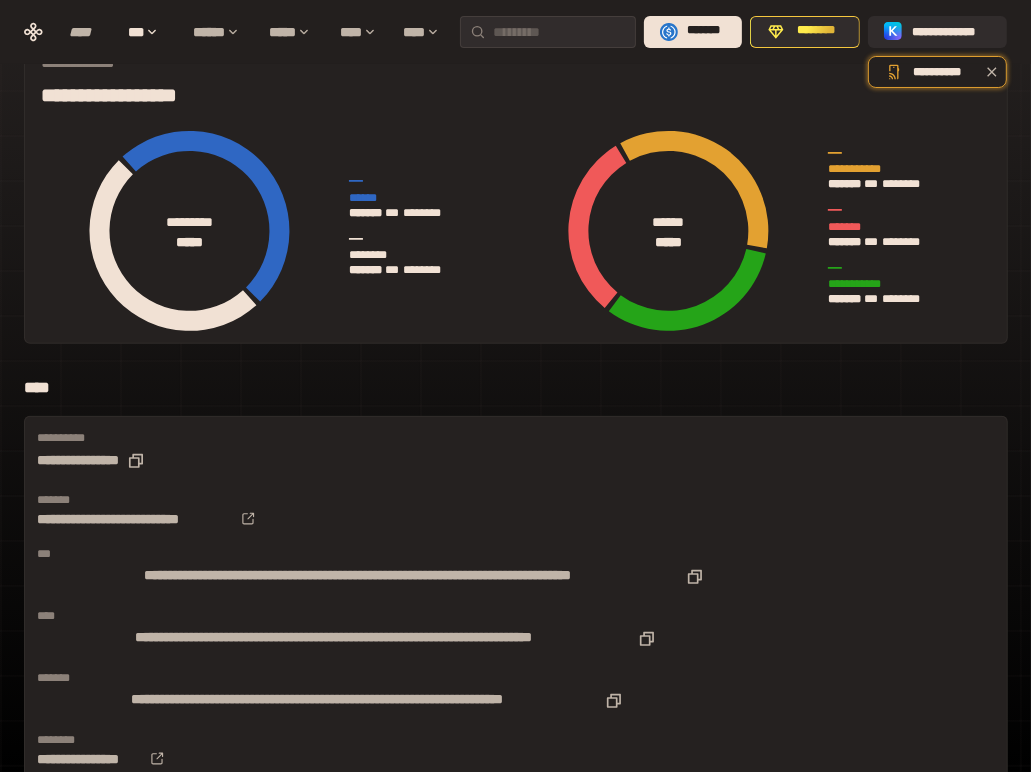 scroll, scrollTop: 0, scrollLeft: 0, axis: both 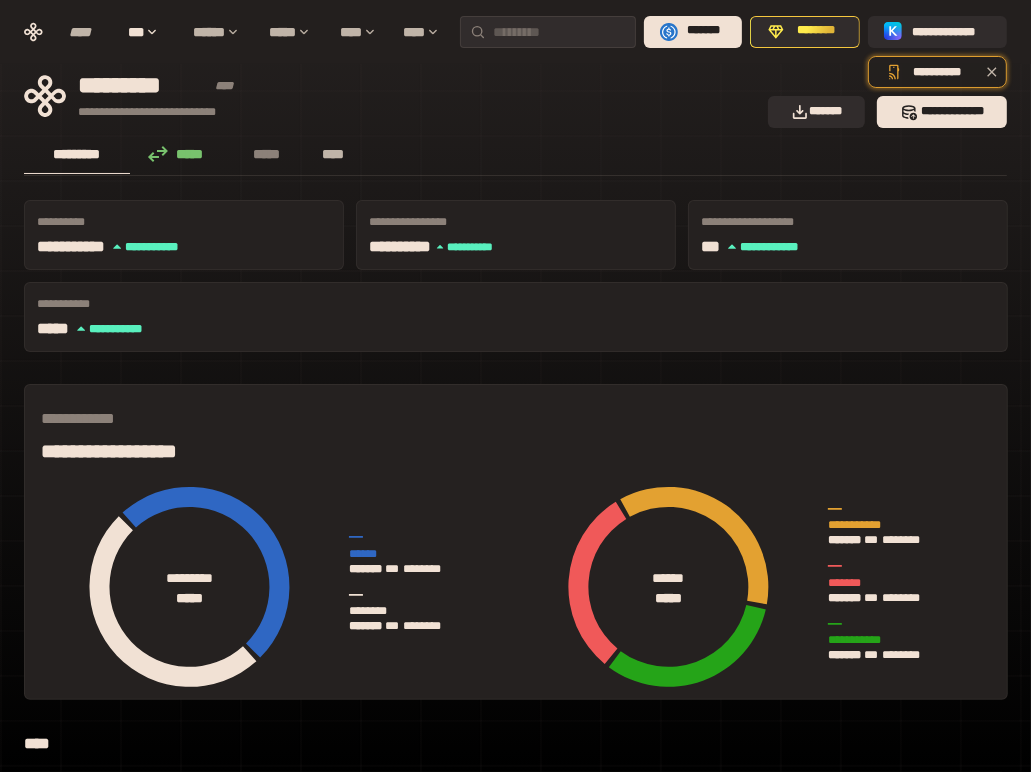 click on "****" at bounding box center (333, 154) 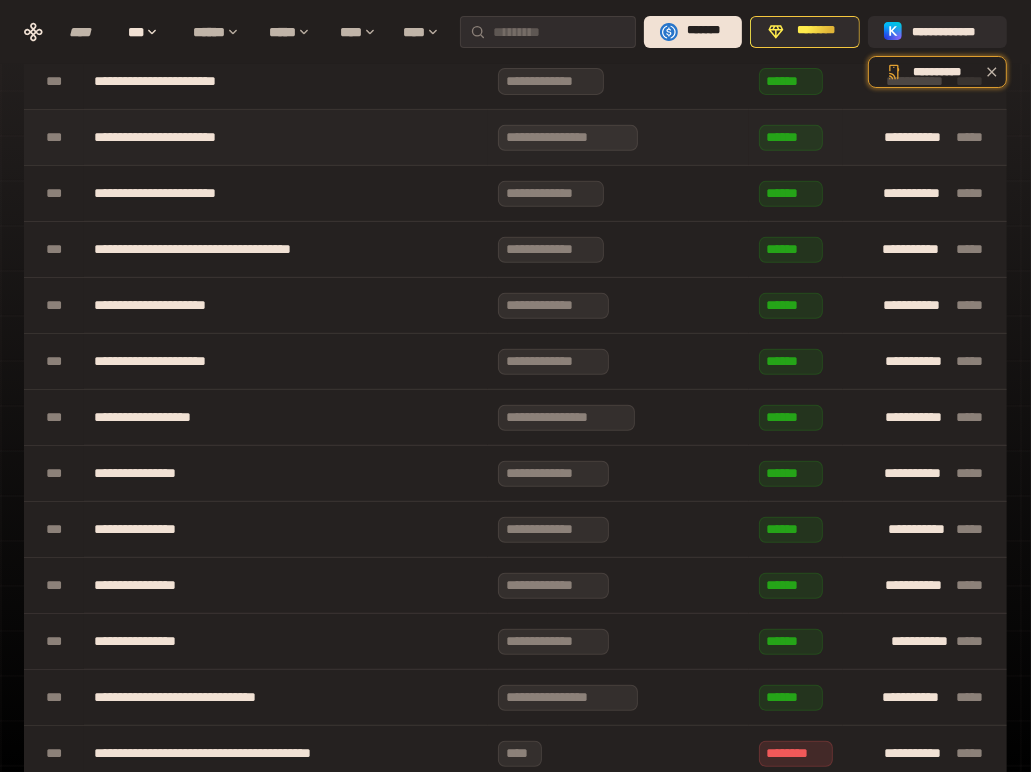 scroll, scrollTop: 0, scrollLeft: 0, axis: both 